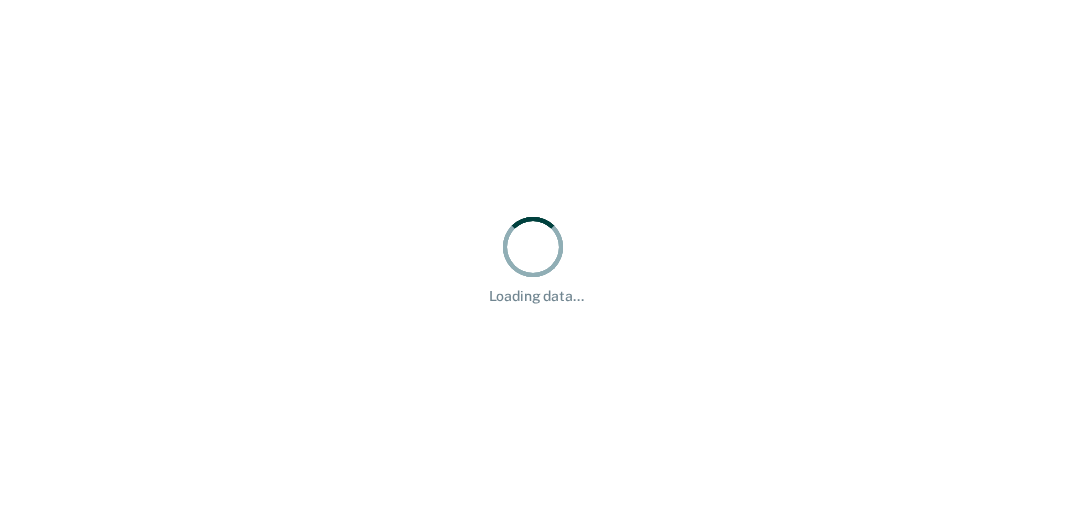 scroll, scrollTop: 0, scrollLeft: 0, axis: both 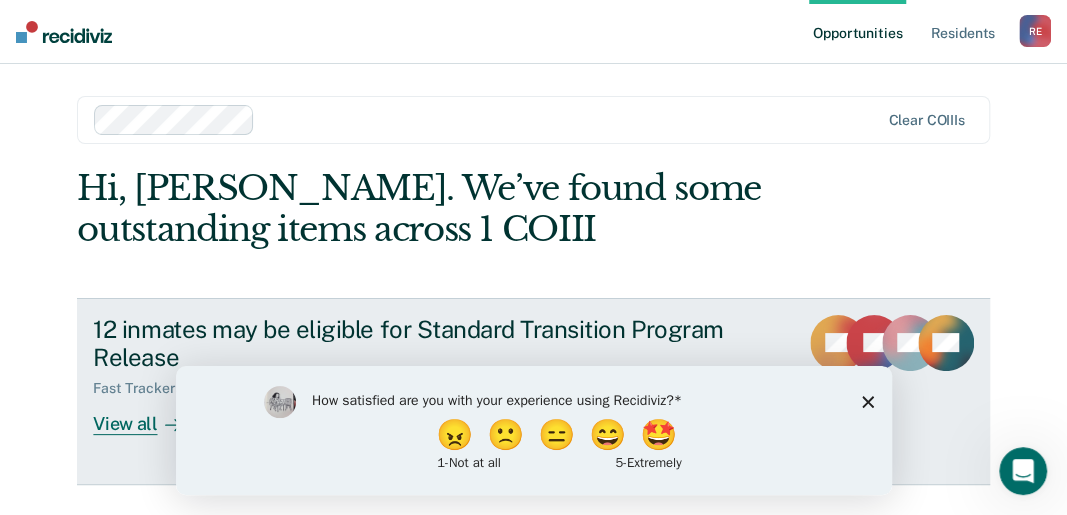 click on "12 inmates may be eligible for Standard Transition Program Release" at bounding box center (437, 344) 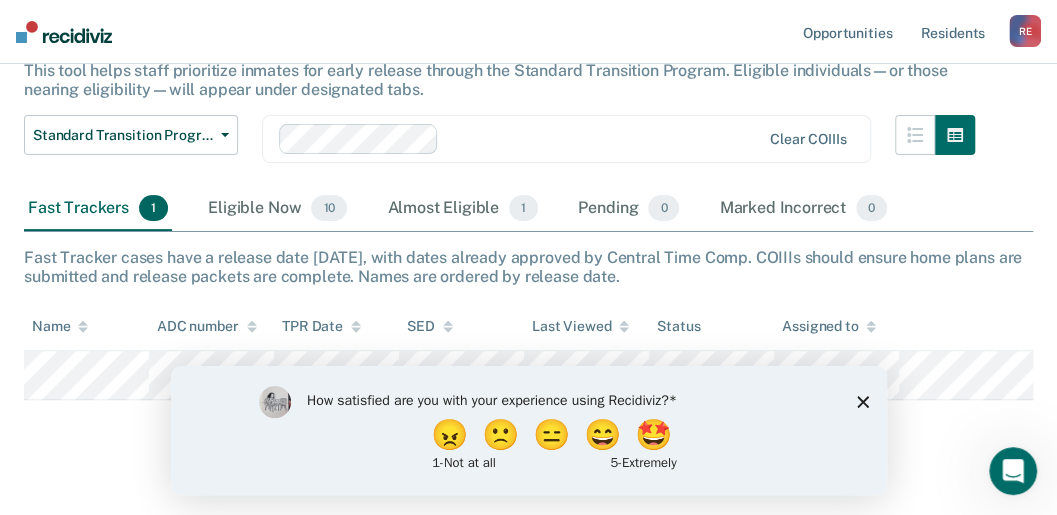 scroll, scrollTop: 178, scrollLeft: 0, axis: vertical 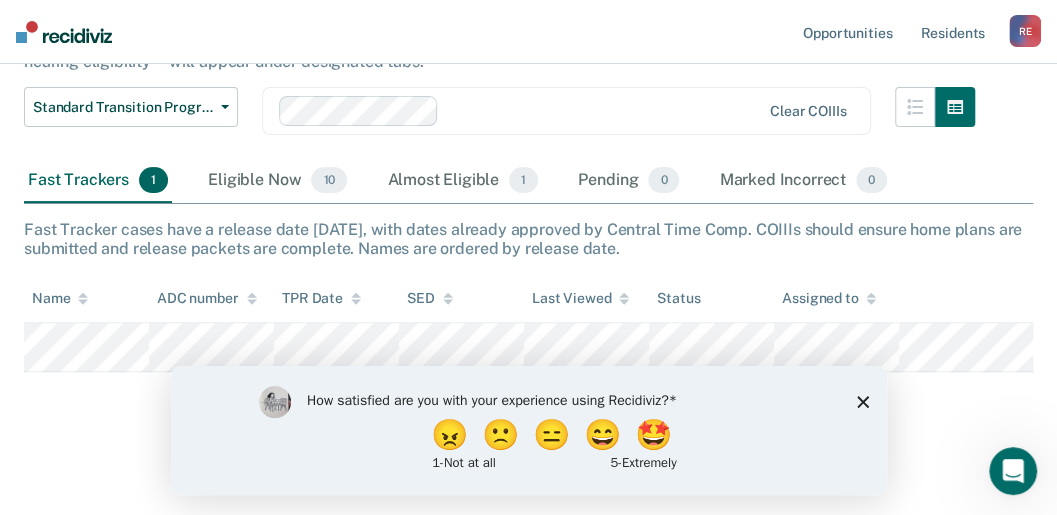 click 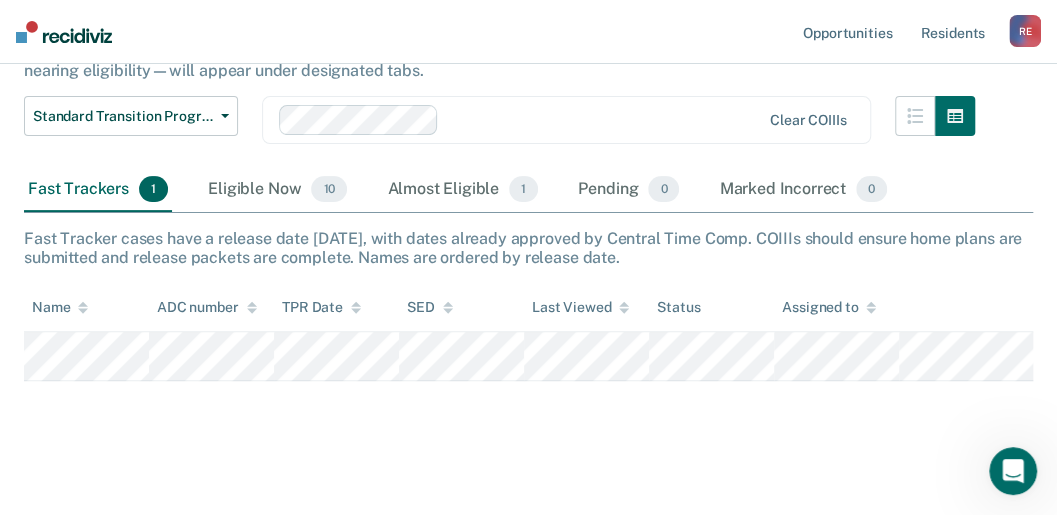 scroll, scrollTop: 178, scrollLeft: 0, axis: vertical 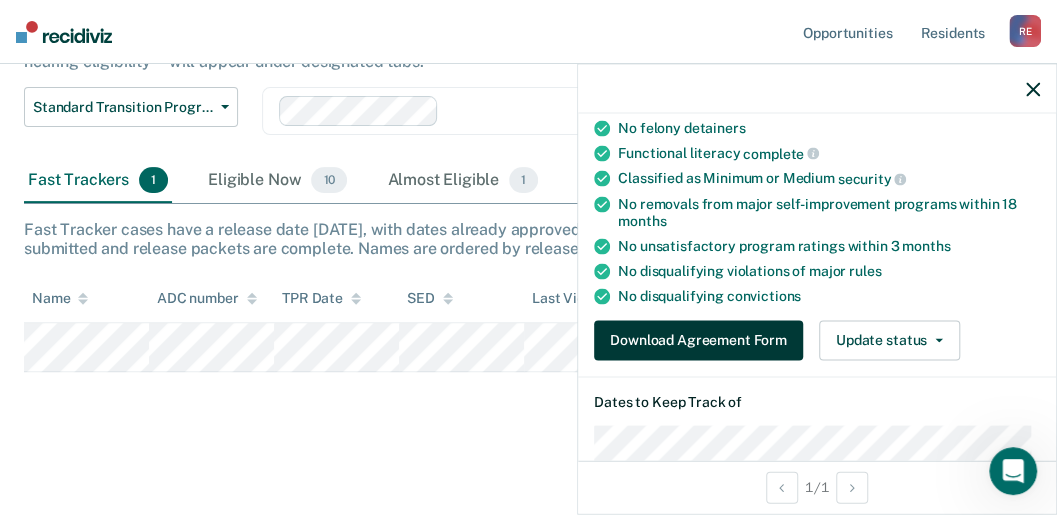 click on "Download Agreement Form" at bounding box center [698, 340] 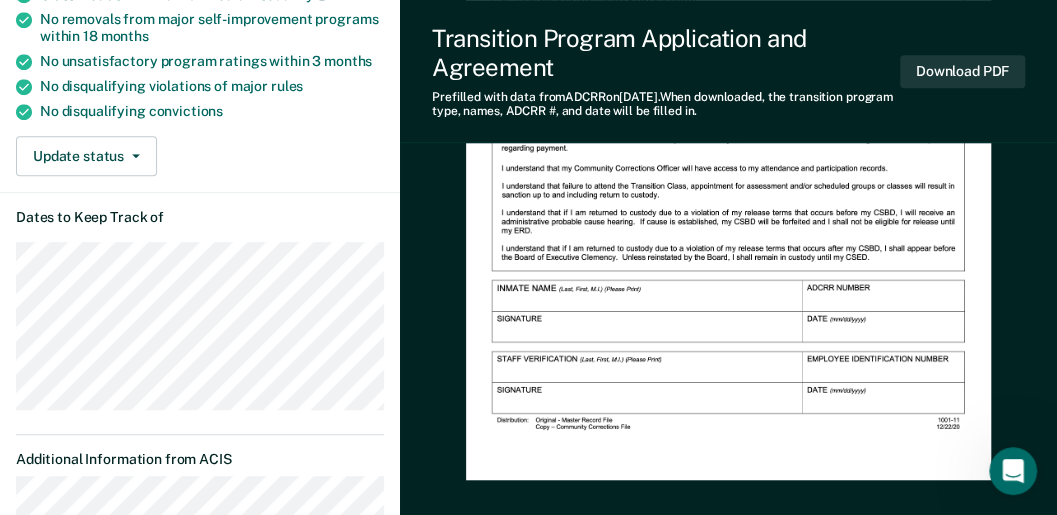 scroll, scrollTop: 0, scrollLeft: 0, axis: both 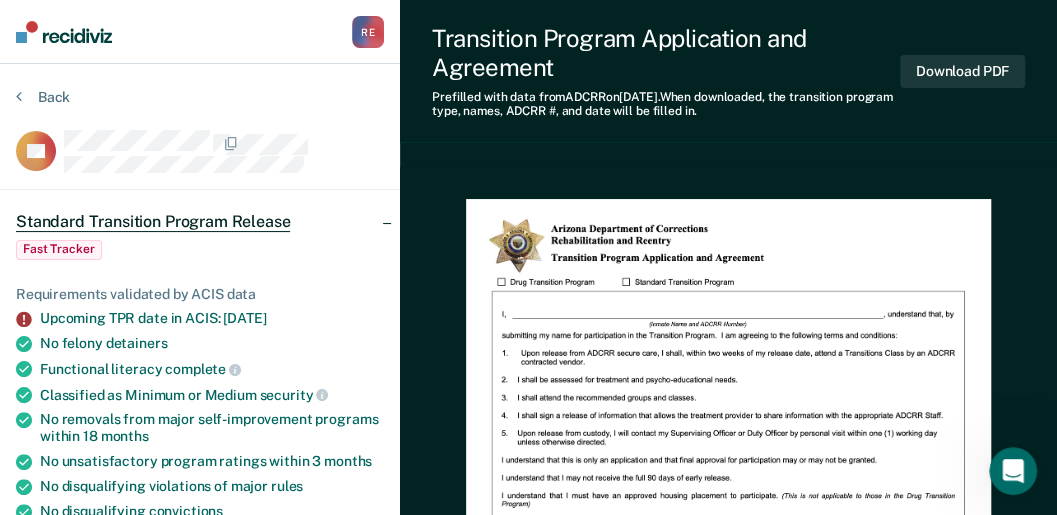 click on "Back" at bounding box center (200, 109) 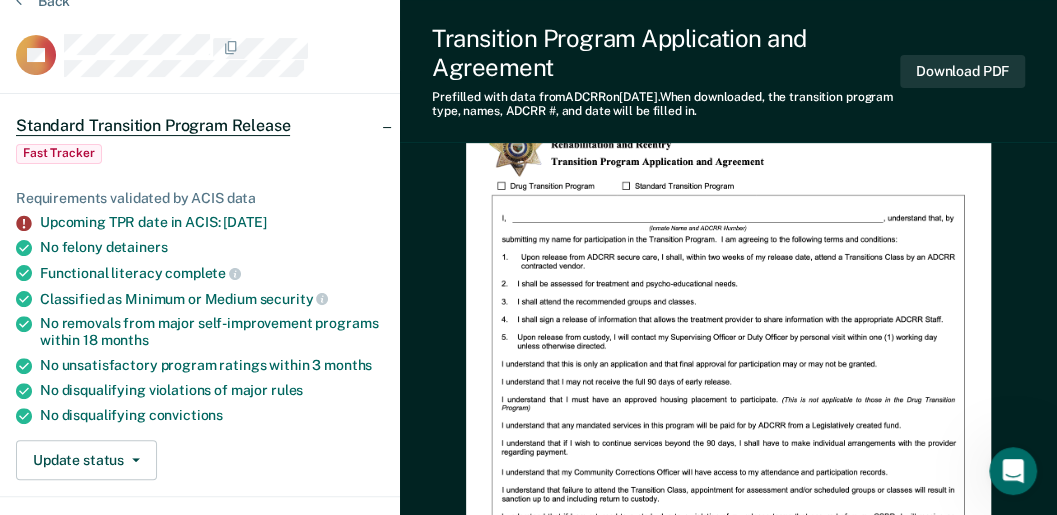 scroll, scrollTop: 0, scrollLeft: 0, axis: both 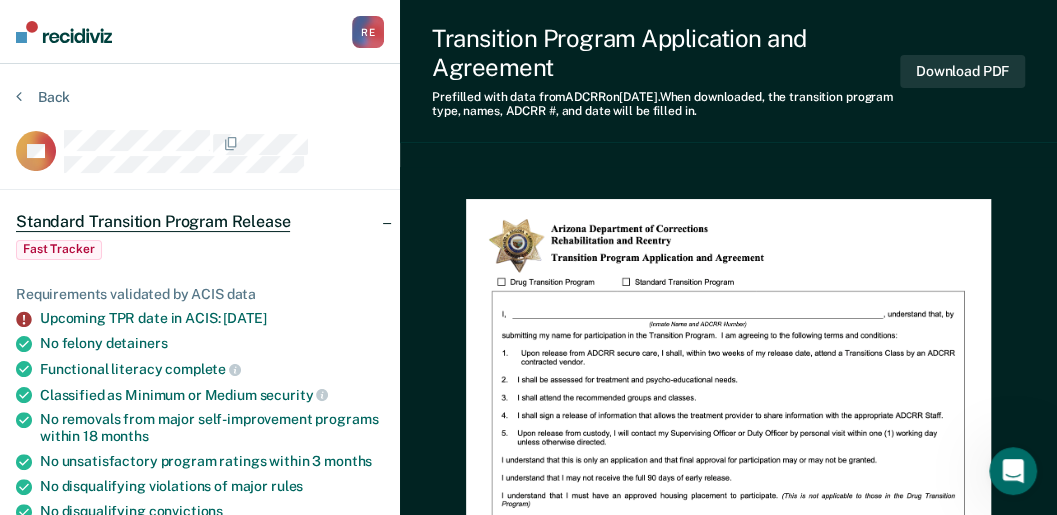 click on "Download PDF" at bounding box center (962, 71) 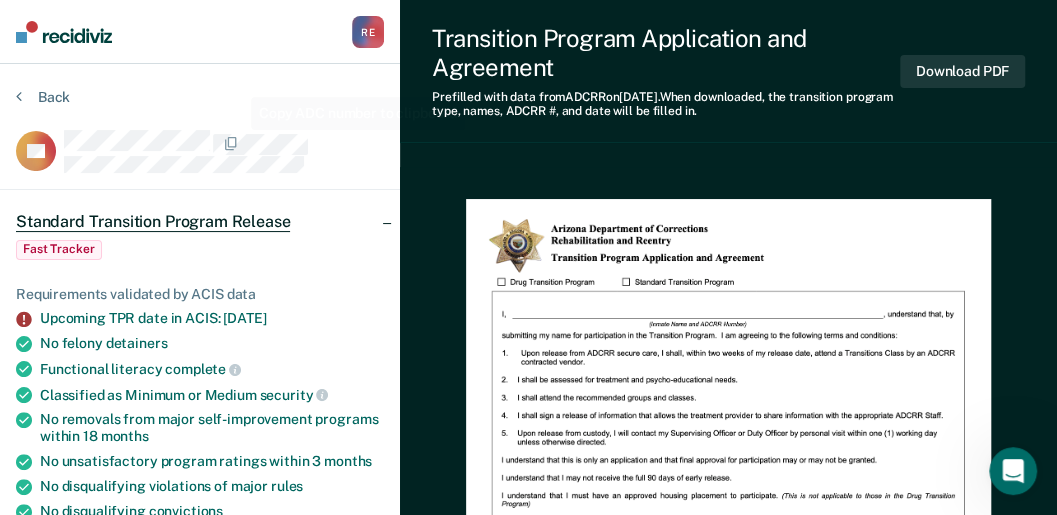 click on "Back" at bounding box center (200, 109) 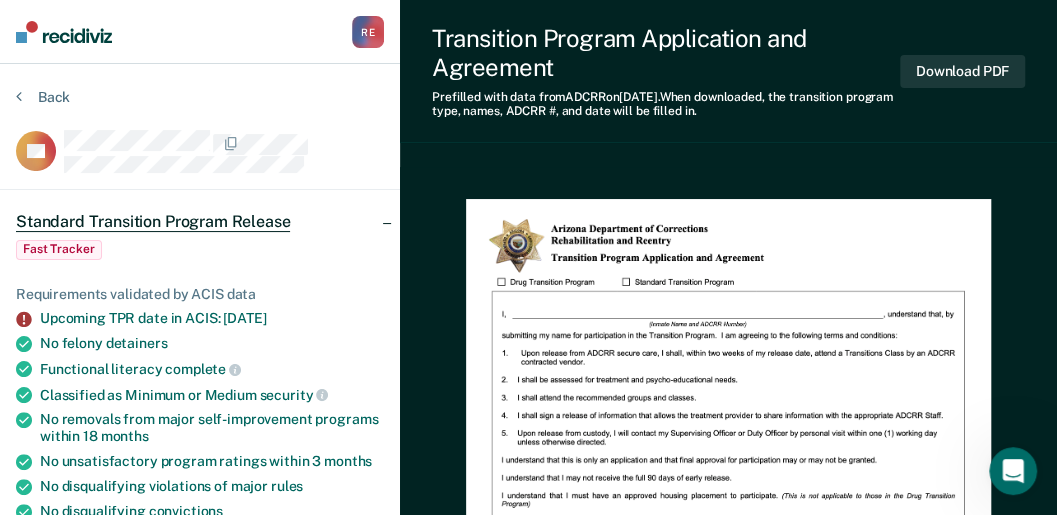 drag, startPoint x: 297, startPoint y: 109, endPoint x: 376, endPoint y: 81, distance: 83.81527 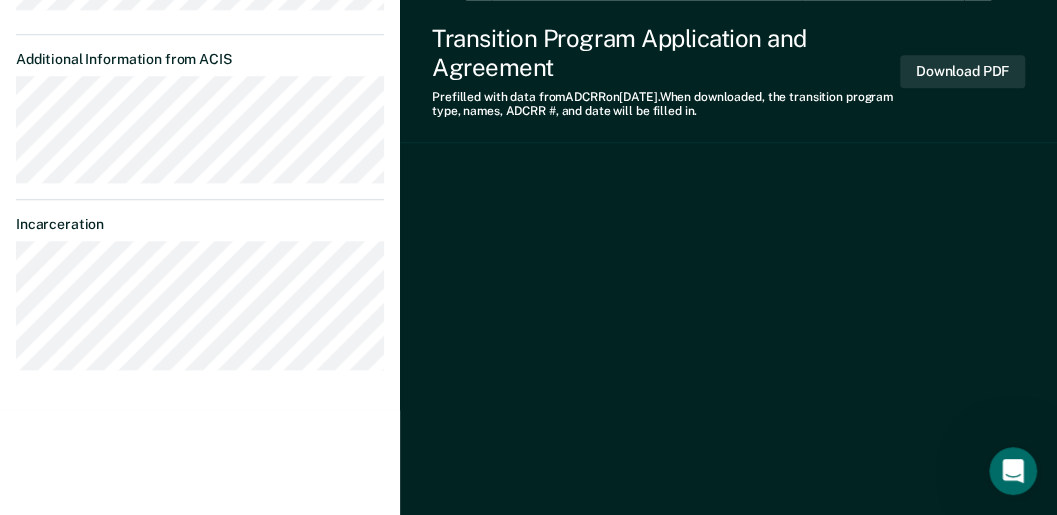 scroll, scrollTop: 824, scrollLeft: 0, axis: vertical 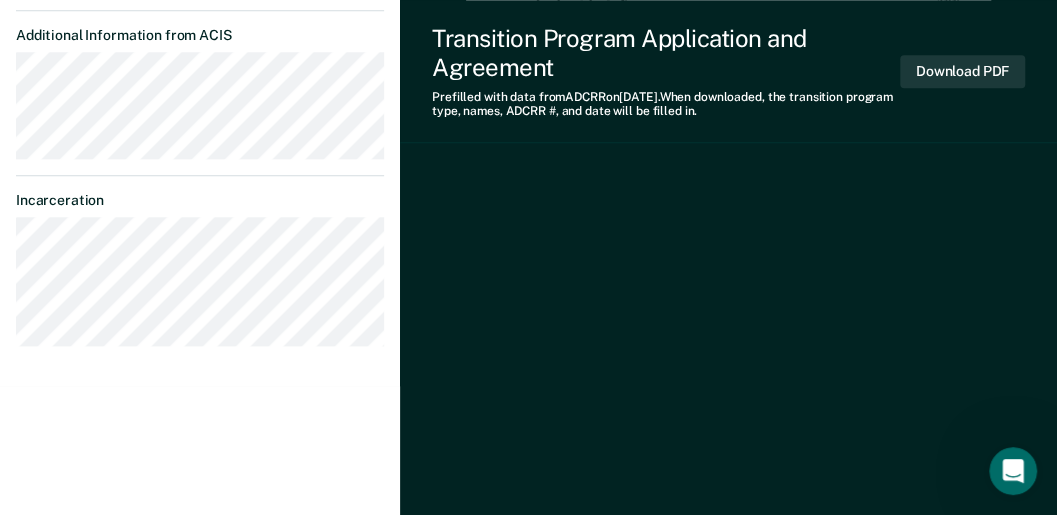 click at bounding box center (728, -68) 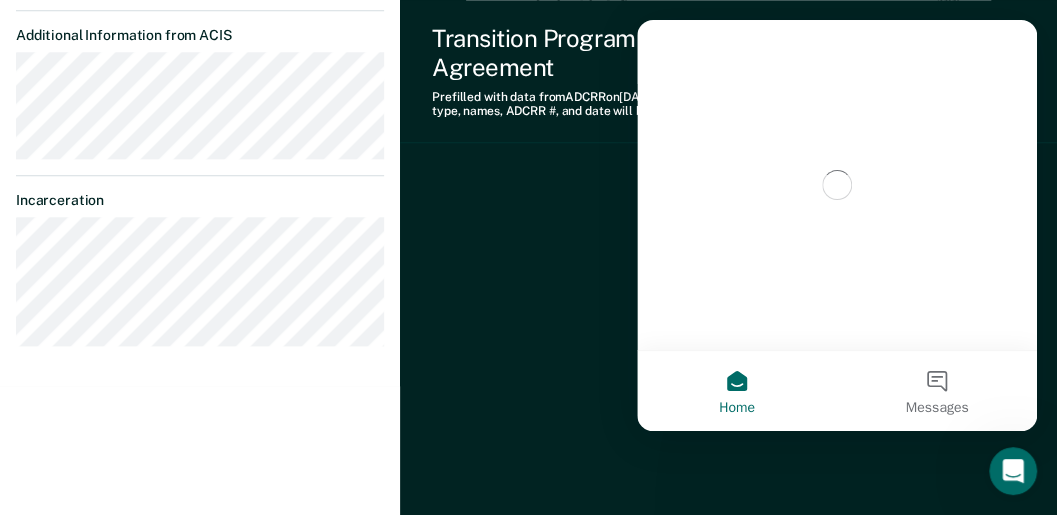 scroll, scrollTop: 0, scrollLeft: 0, axis: both 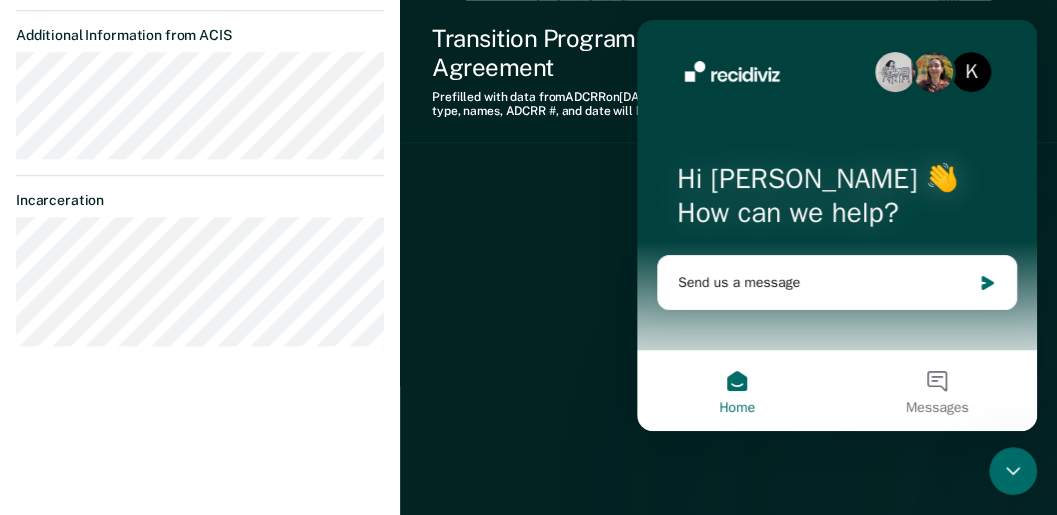 click on "Home" at bounding box center (737, 391) 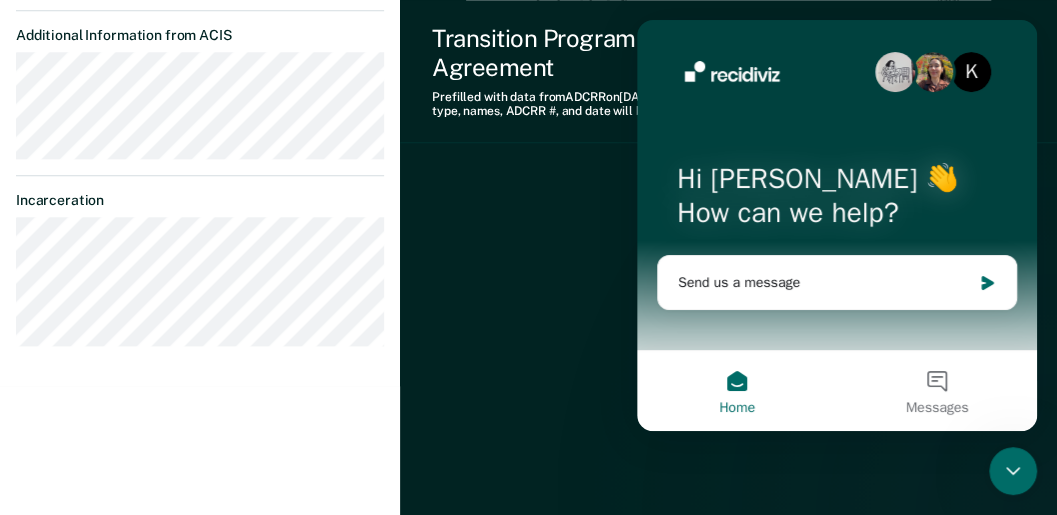 click on "Home" at bounding box center (737, 391) 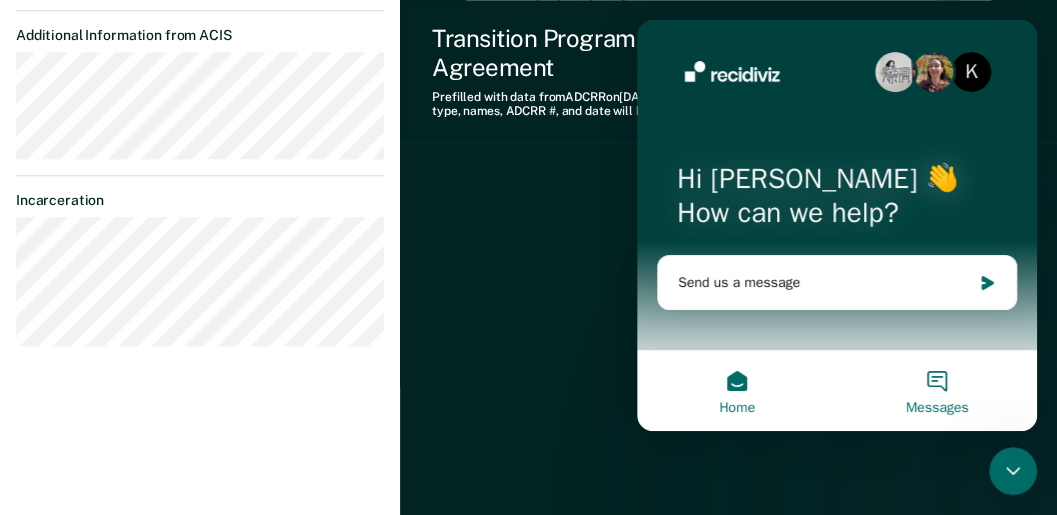 click on "Messages" at bounding box center [937, 391] 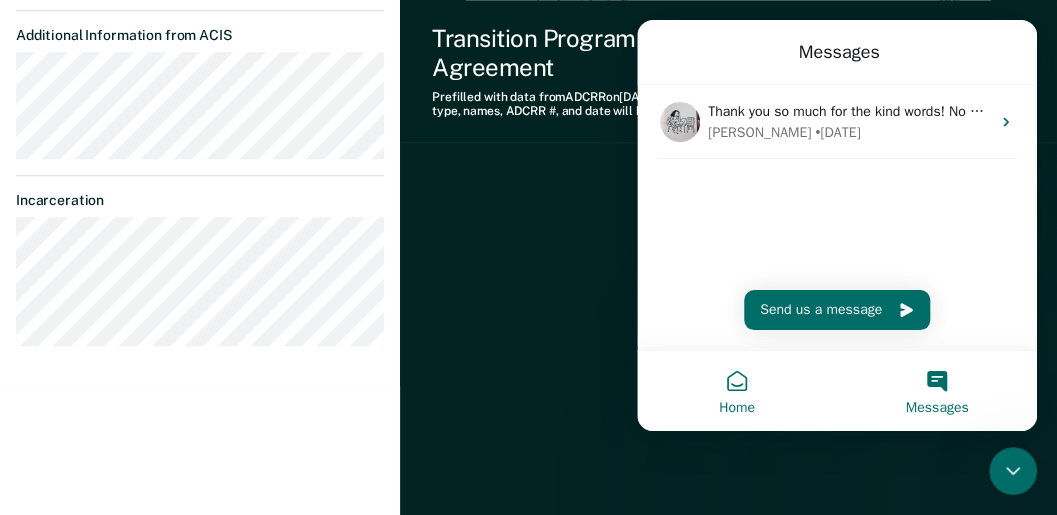 click on "Home" at bounding box center [737, 391] 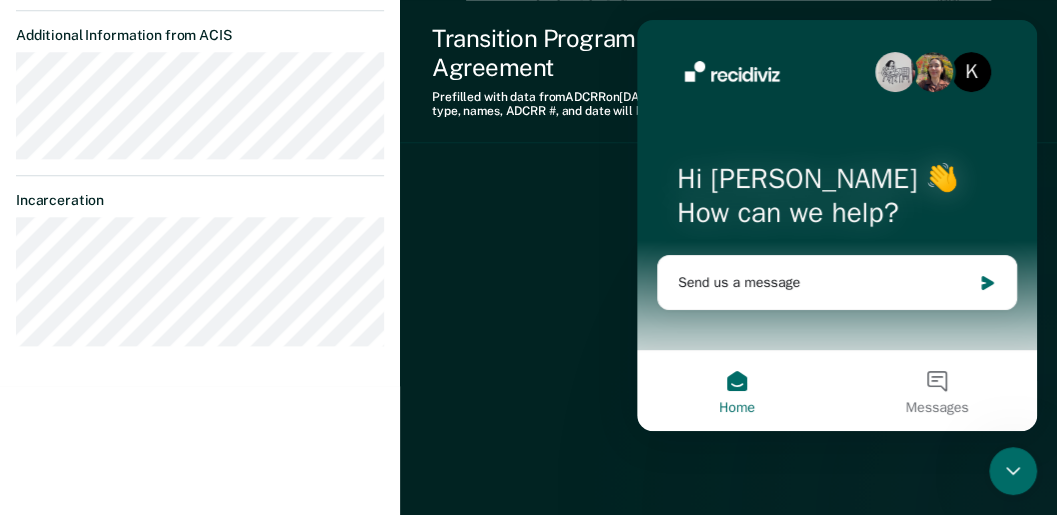 click on "Home" at bounding box center (737, 391) 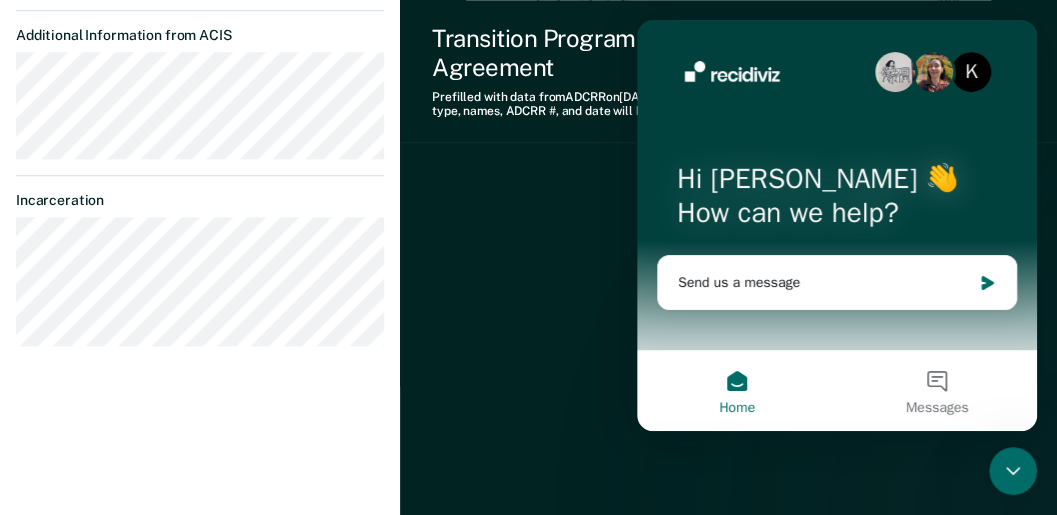 click on "Home" at bounding box center [737, 391] 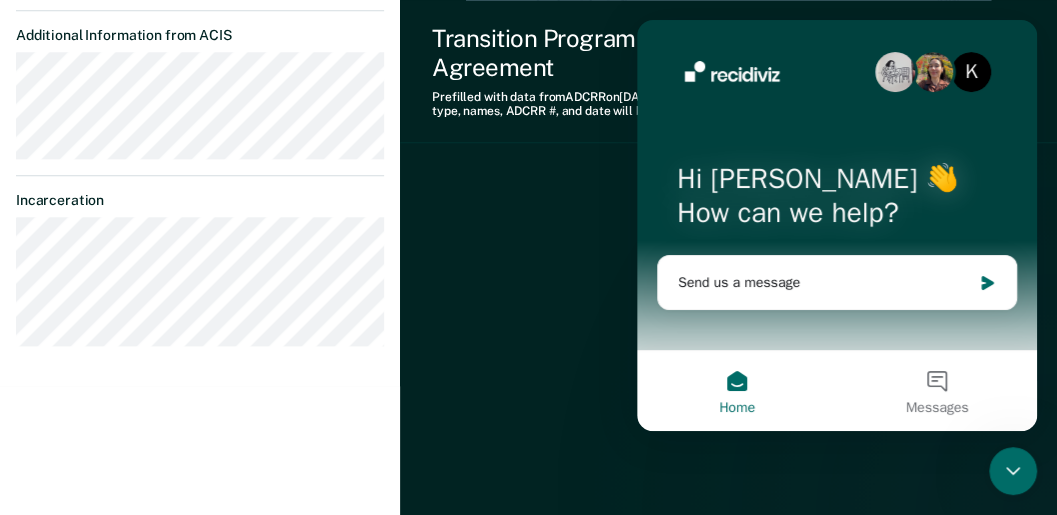 click on "Transition Program Application and Agreement Prefilled with data from  ADCRR  on  [DATE] .  When downloaded, the transition program type, names, ADCRR #, and date will be filled in. Download PDF" at bounding box center (728, 71) 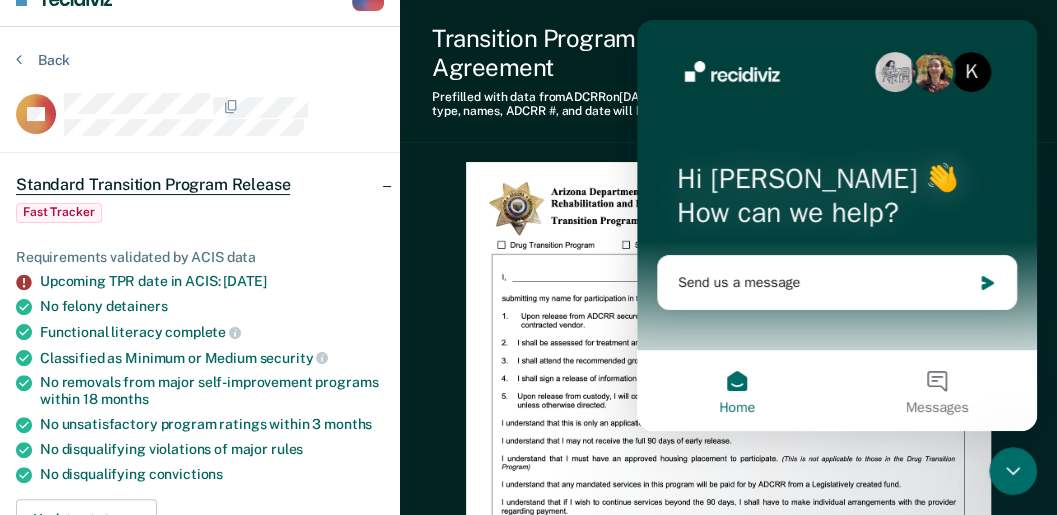 scroll, scrollTop: 0, scrollLeft: 0, axis: both 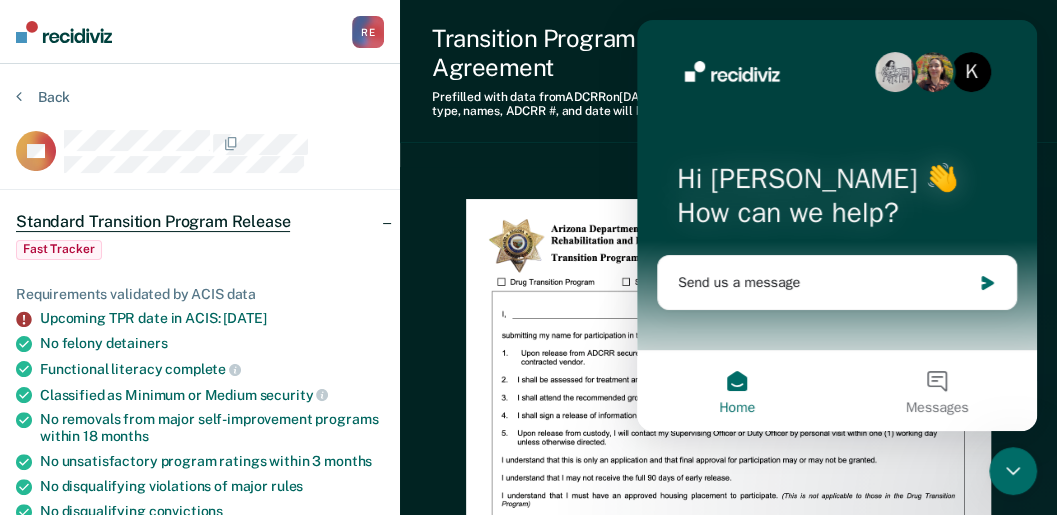 click on "Back CT   Standard Transition Program Release Fast Tracker Requirements validated by ACIS data Upcoming TPR date in ACIS: [DATE] No felony   detainers Functional literacy   complete   Classified as Minimum or Medium   security   No removals from major self-improvement programs [DATE] No unsatisfactory program ratings [DATE] No disqualifying violations of major   rules No disqualifying   convictions Update status Home Plan in Progress Awaiting Home Plan Approval Awaiting Release Submit Correction Dates to Keep Track of Additional Information from ACIS Incarceration" at bounding box center (200, 637) 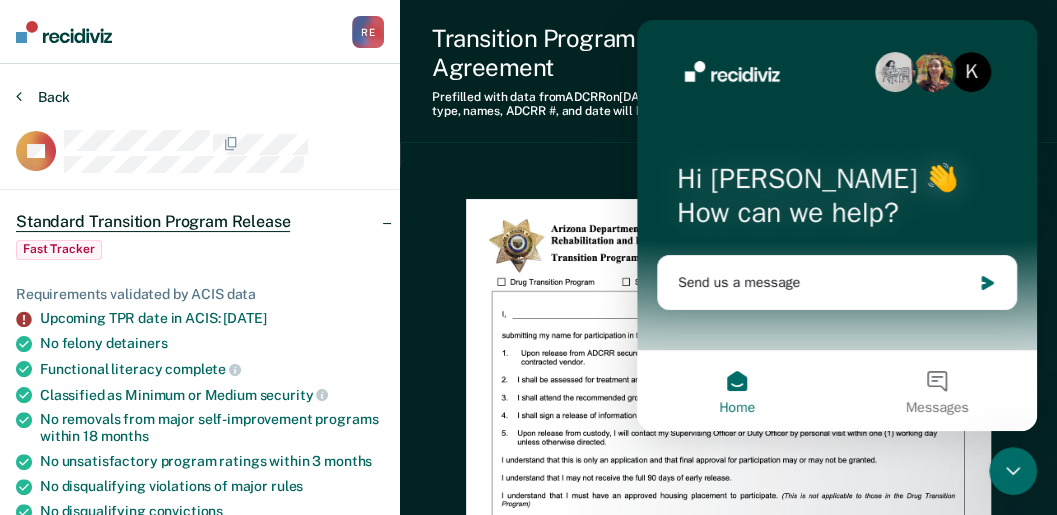 click at bounding box center [19, 96] 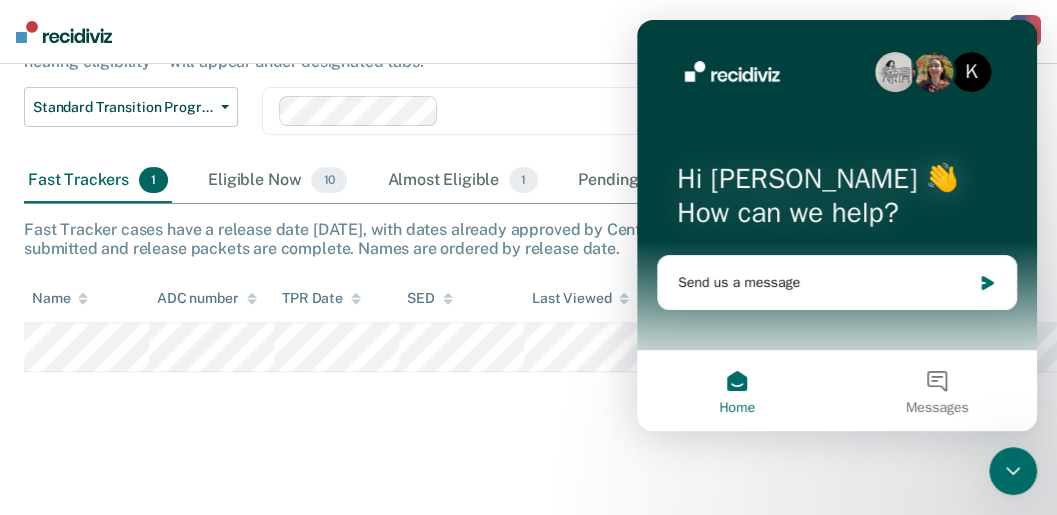 click on "Standard Transition Program Release   This tool helps staff prioritize inmates for early release through the Standard Transition Program. Eligible individuals—or those nearing eligibility—will appear under designated tabs.  Standard Transition Program Release Standard Transition Program Release Drug Transition Program Release Overdue for Standard Transition Program Overdue for Drug Transition Program Clear   COIIIs Fast Trackers 1 Eligible Now 10 Almost Eligible 1 Pending 0 Marked Incorrect 0
To pick up a draggable item, press the space bar.
While dragging, use the arrow keys to move the item.
Press space again to drop the item in its new position, or press escape to cancel.
Fast Tracker cases have a release date [DATE], with dates already approved by Central Time Comp. COIIIs should ensure home plans are submitted and release packets are complete. Names are ordered by release date.  Name ADC number TPR Date SED Last Viewed Status Assigned to" at bounding box center [528, 219] 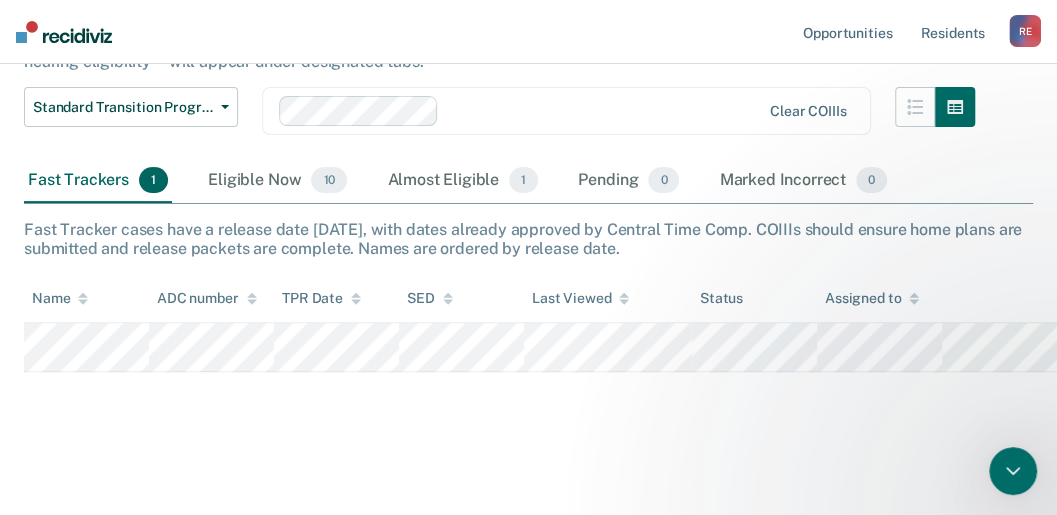 scroll, scrollTop: 0, scrollLeft: 0, axis: both 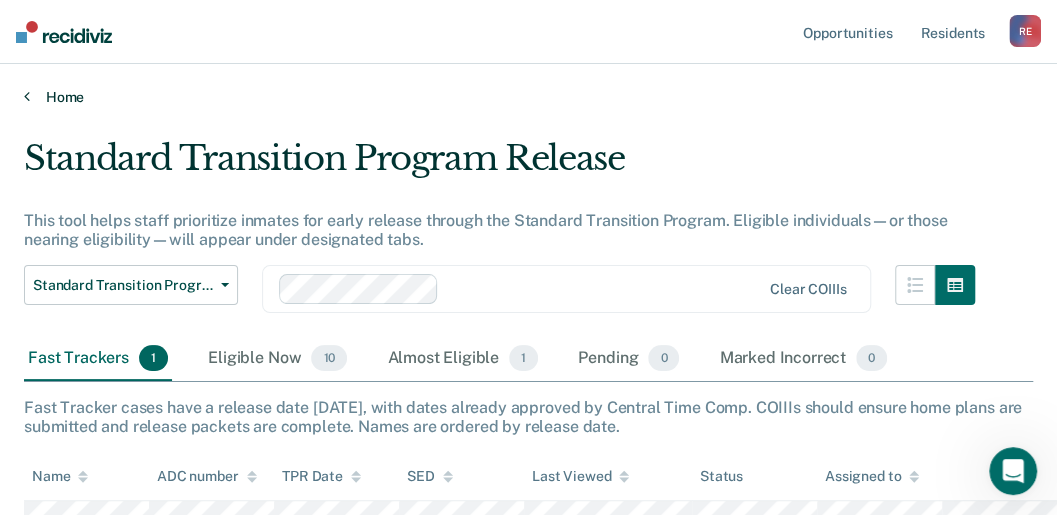 click on "Home" at bounding box center (528, 97) 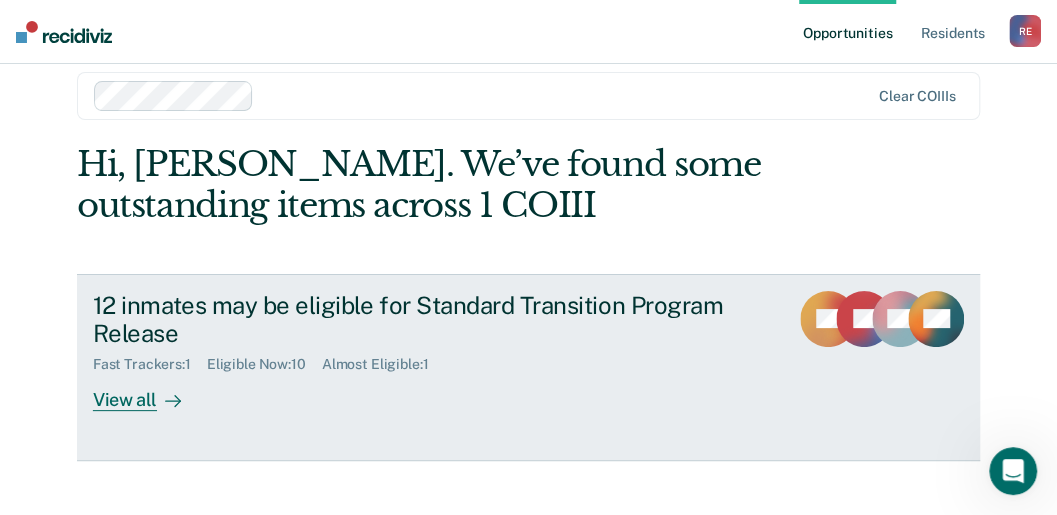 scroll, scrollTop: 48, scrollLeft: 0, axis: vertical 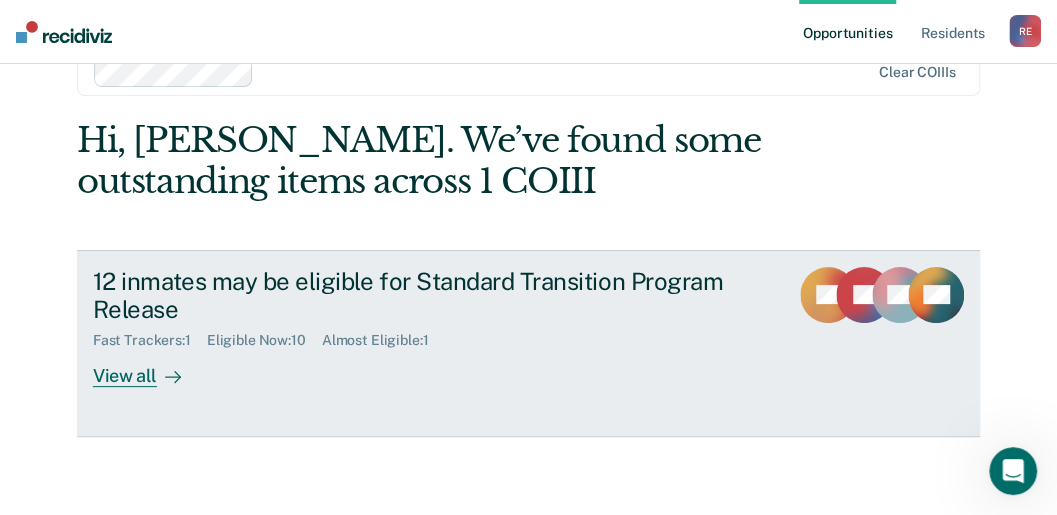 click on "View all" at bounding box center [149, 368] 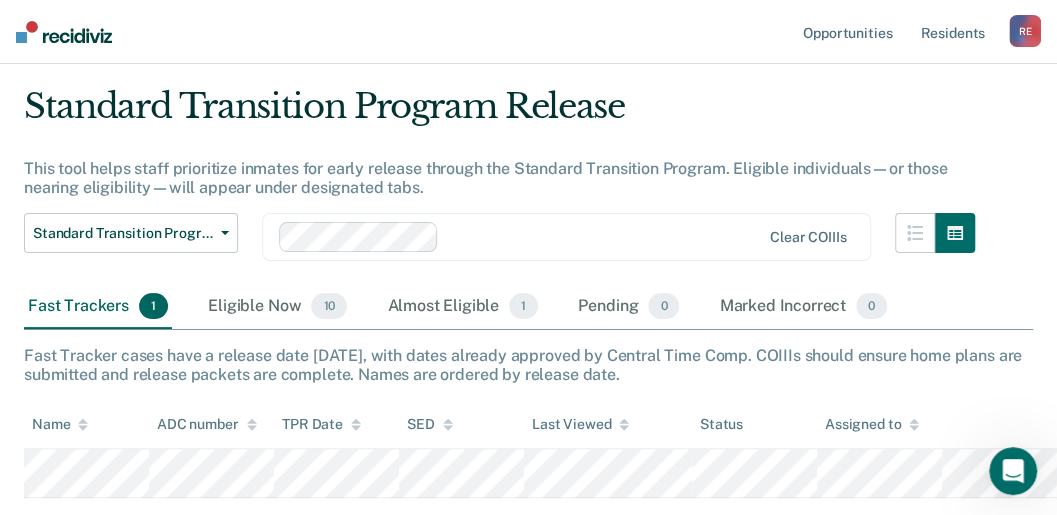 scroll, scrollTop: 178, scrollLeft: 0, axis: vertical 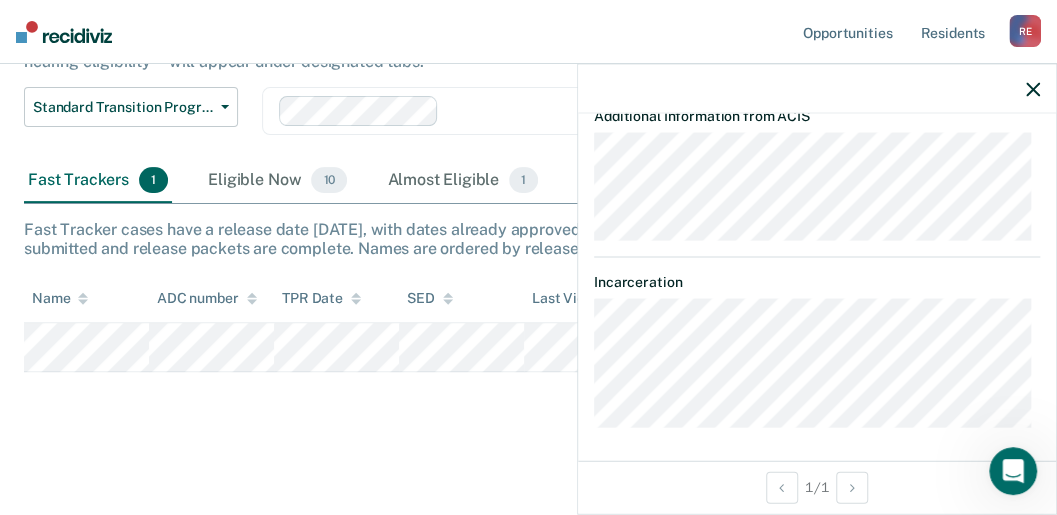 click 